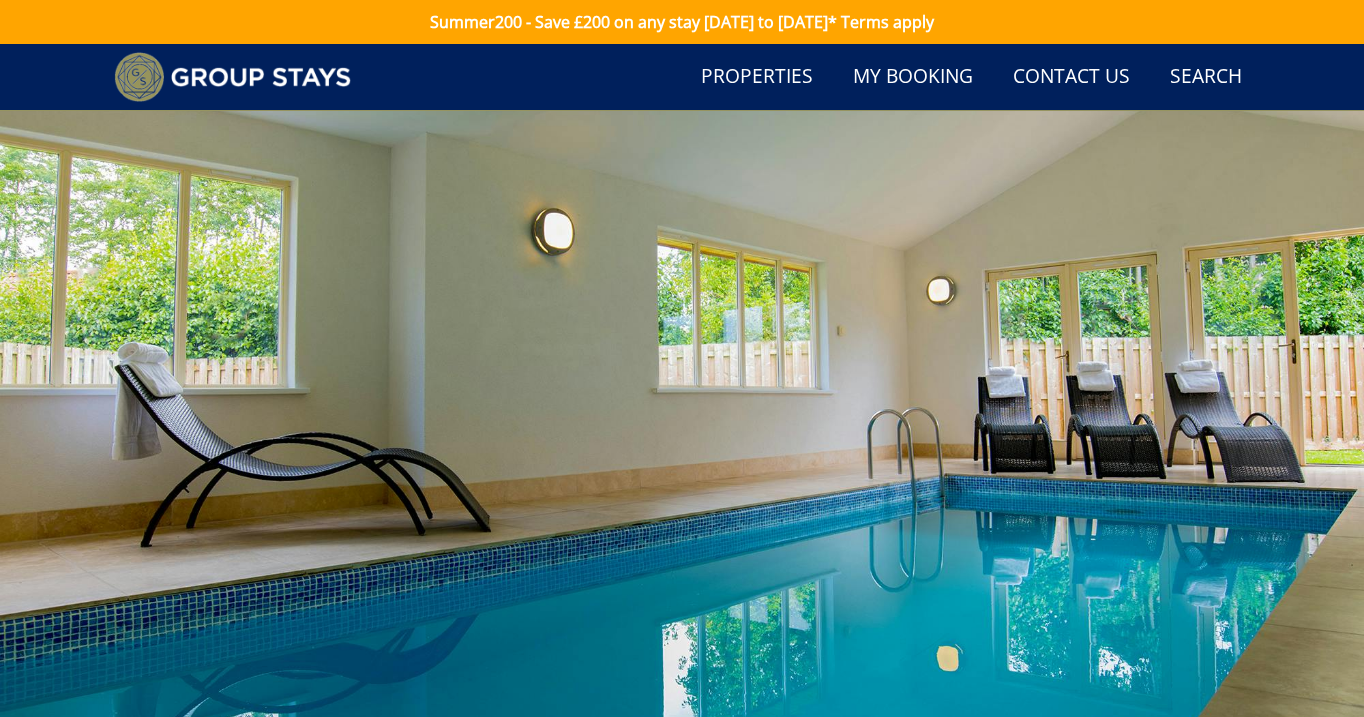 scroll, scrollTop: 309, scrollLeft: 0, axis: vertical 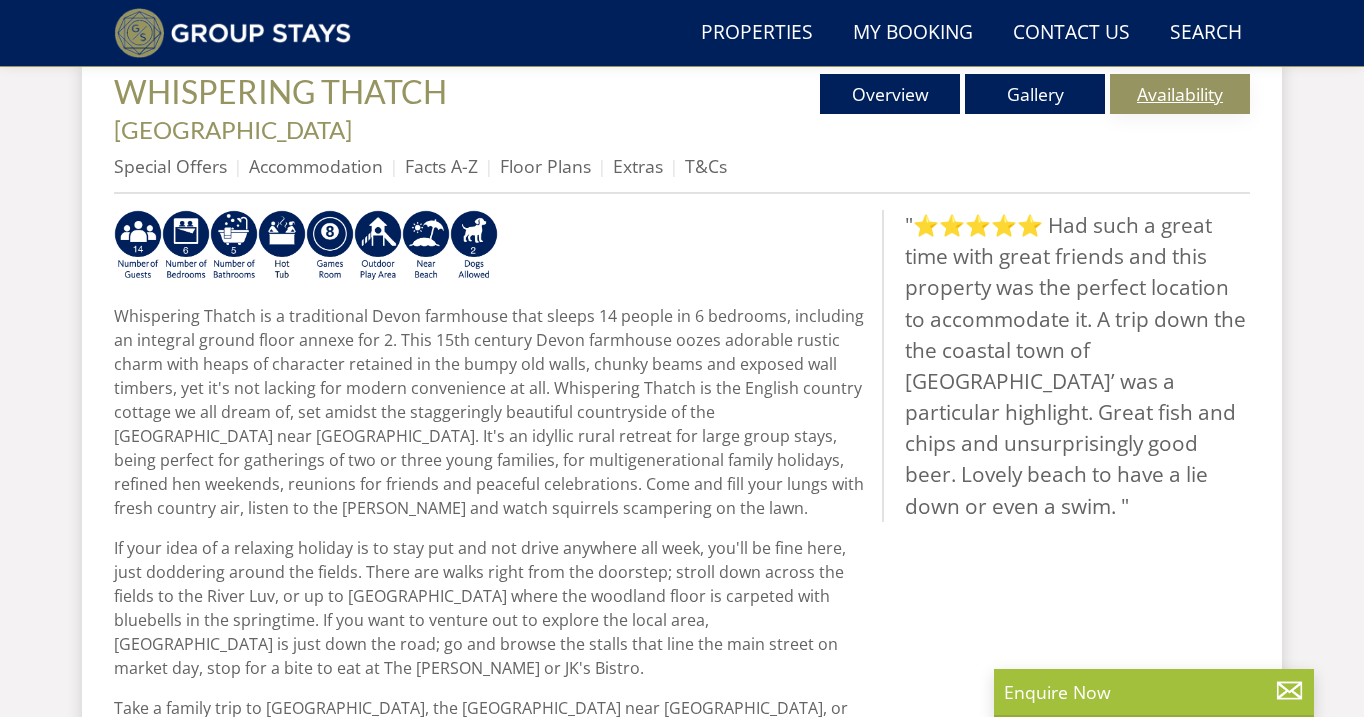 click on "Availability" at bounding box center [1180, 94] 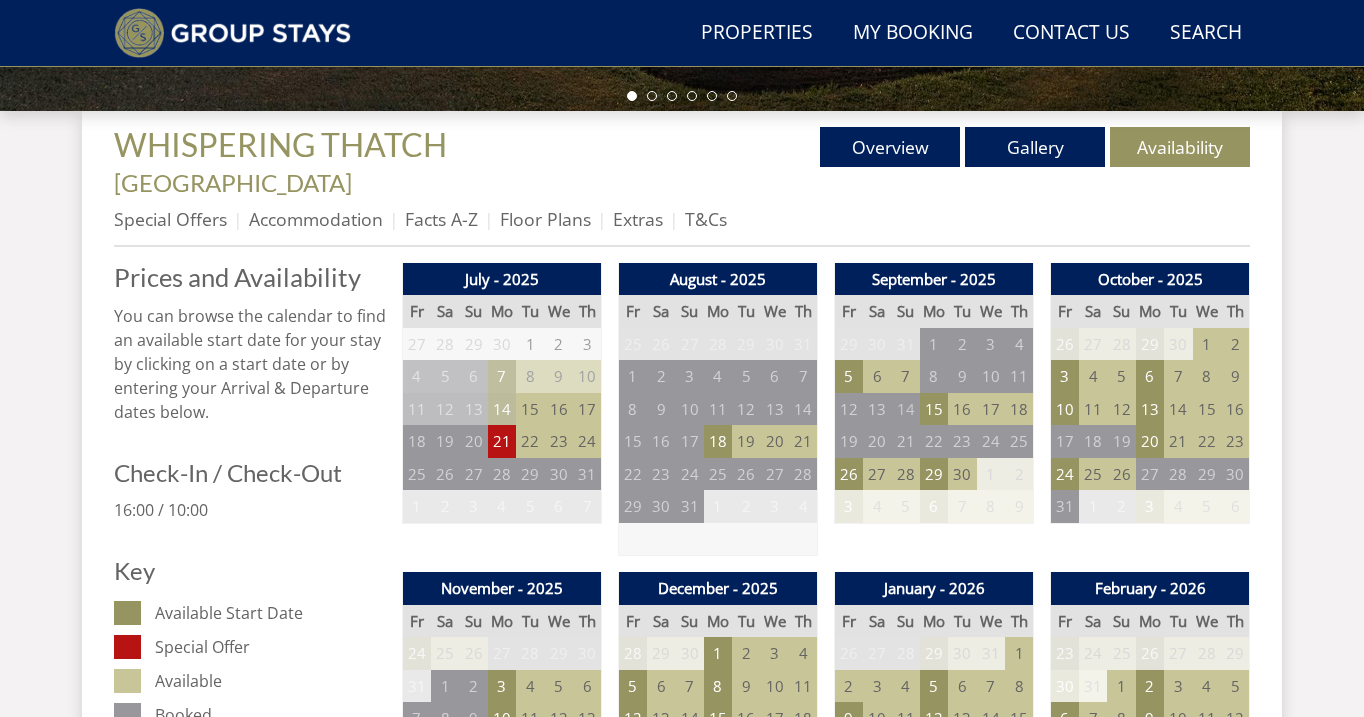 scroll, scrollTop: 1500, scrollLeft: 0, axis: vertical 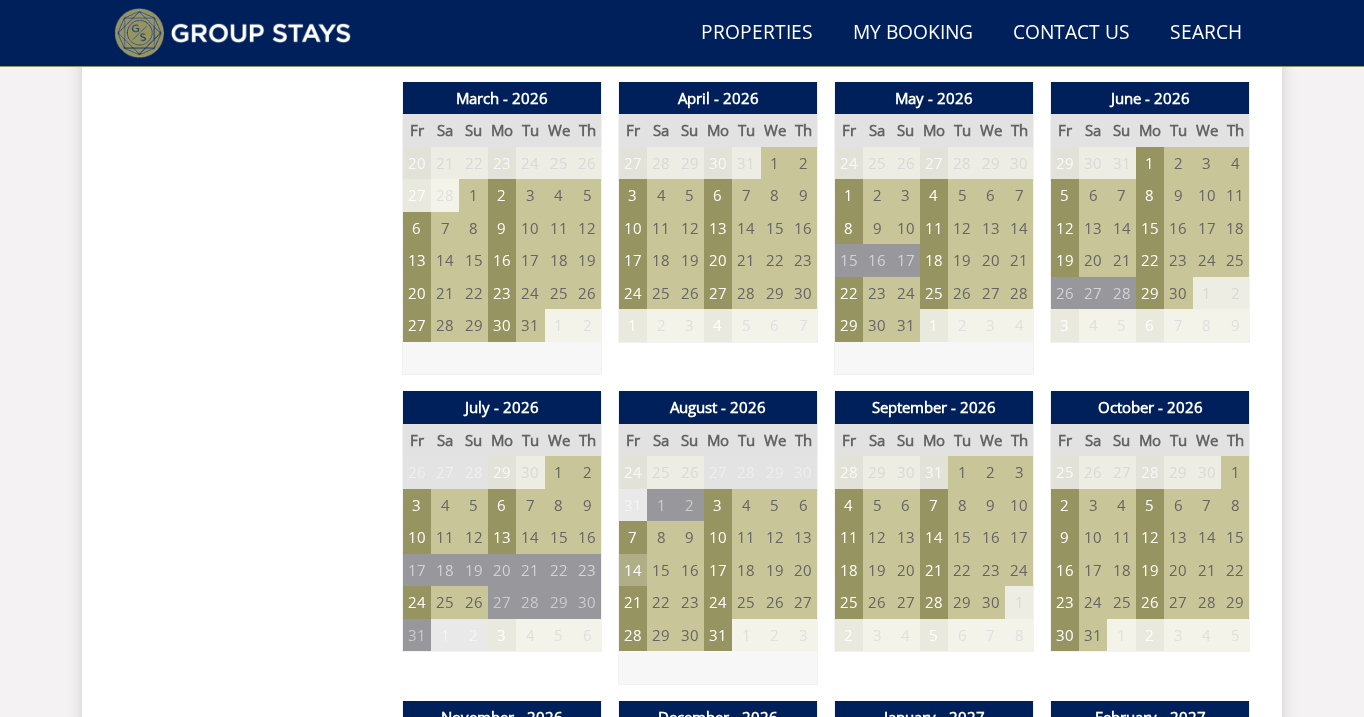 click on "14" at bounding box center [633, 570] 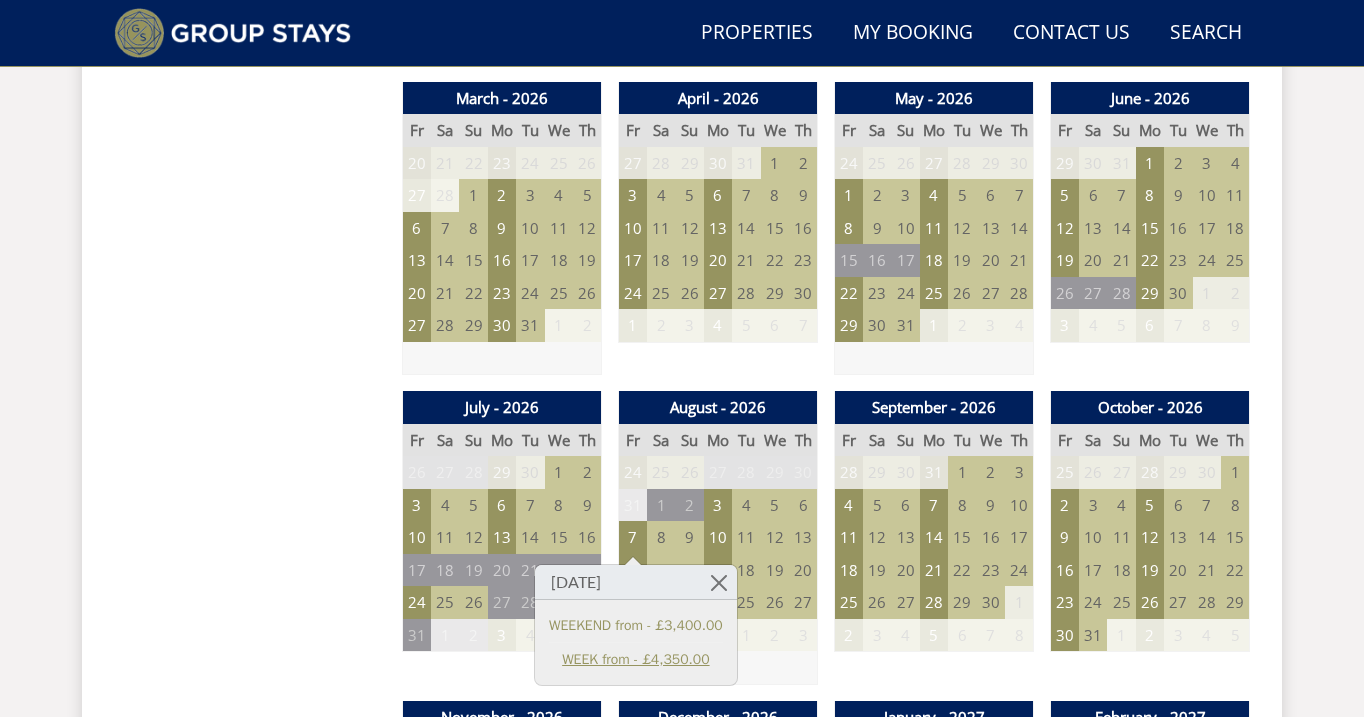 click on "WEEK from  - £4,350.00" at bounding box center (636, 659) 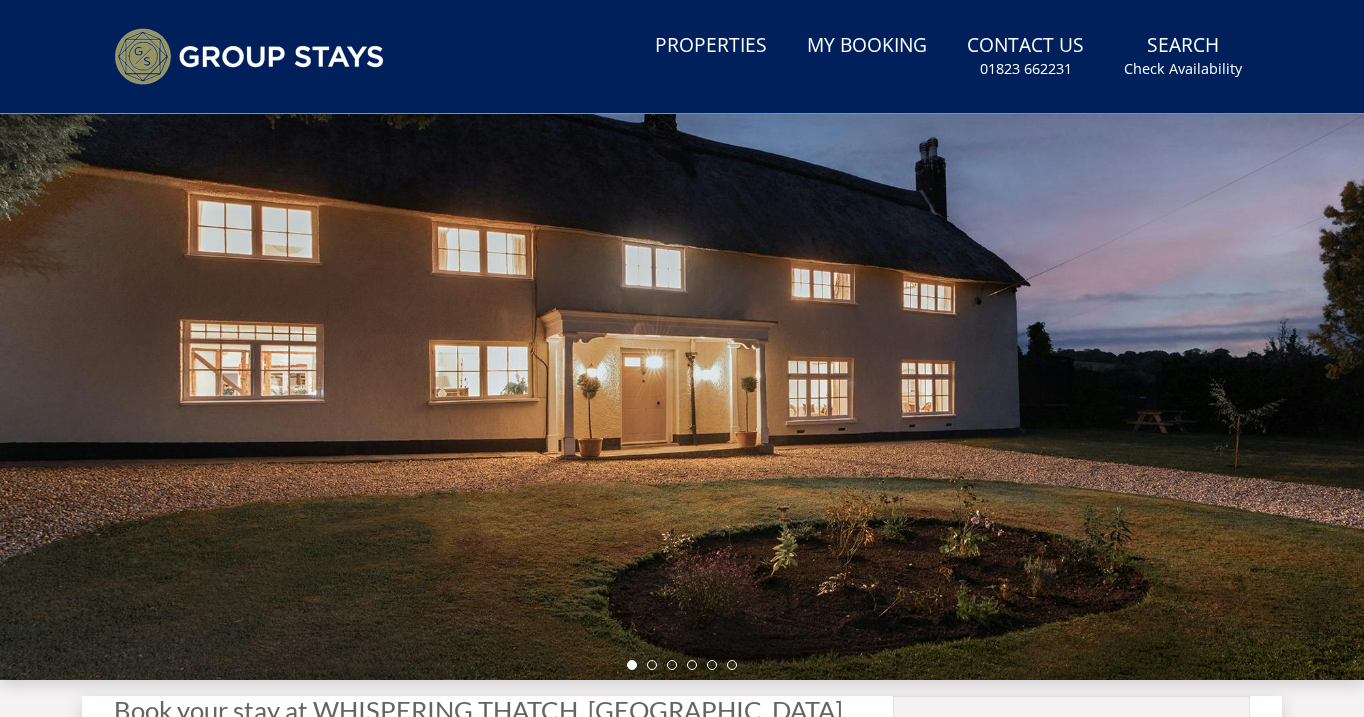 scroll, scrollTop: 600, scrollLeft: 0, axis: vertical 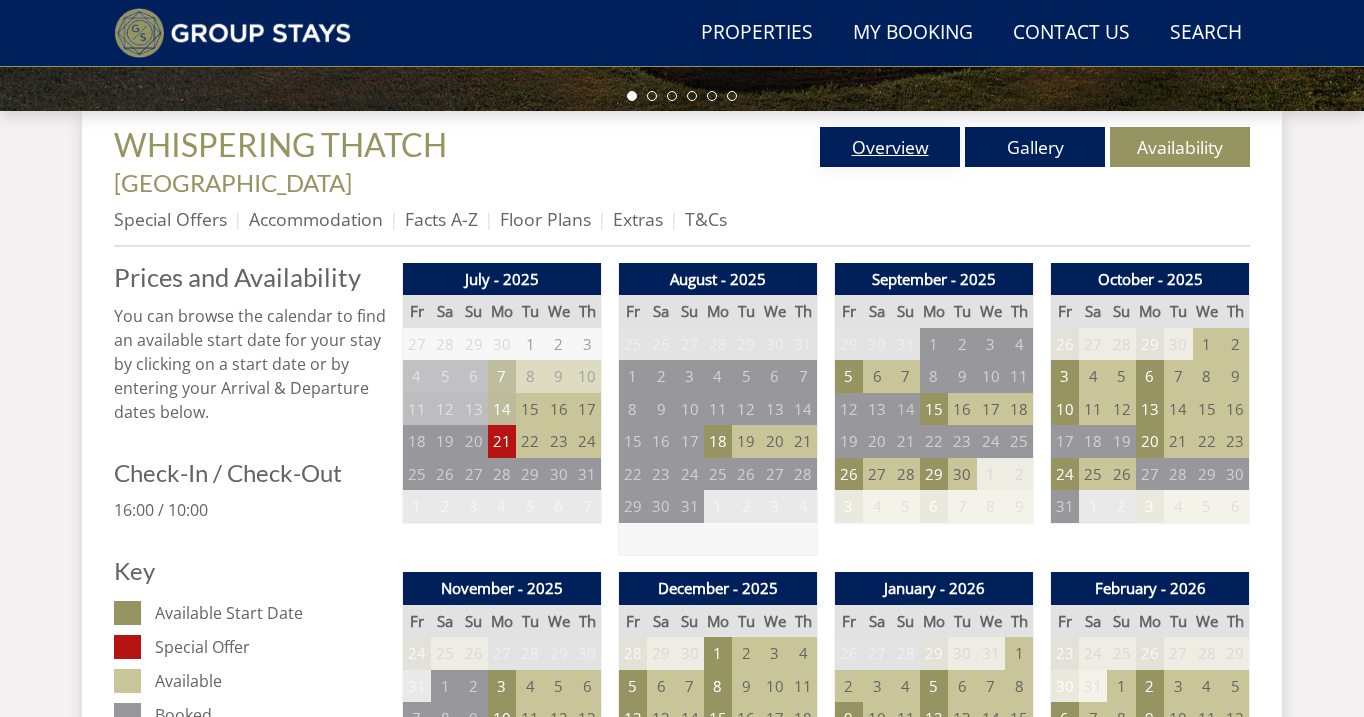 click on "Overview" at bounding box center [890, 147] 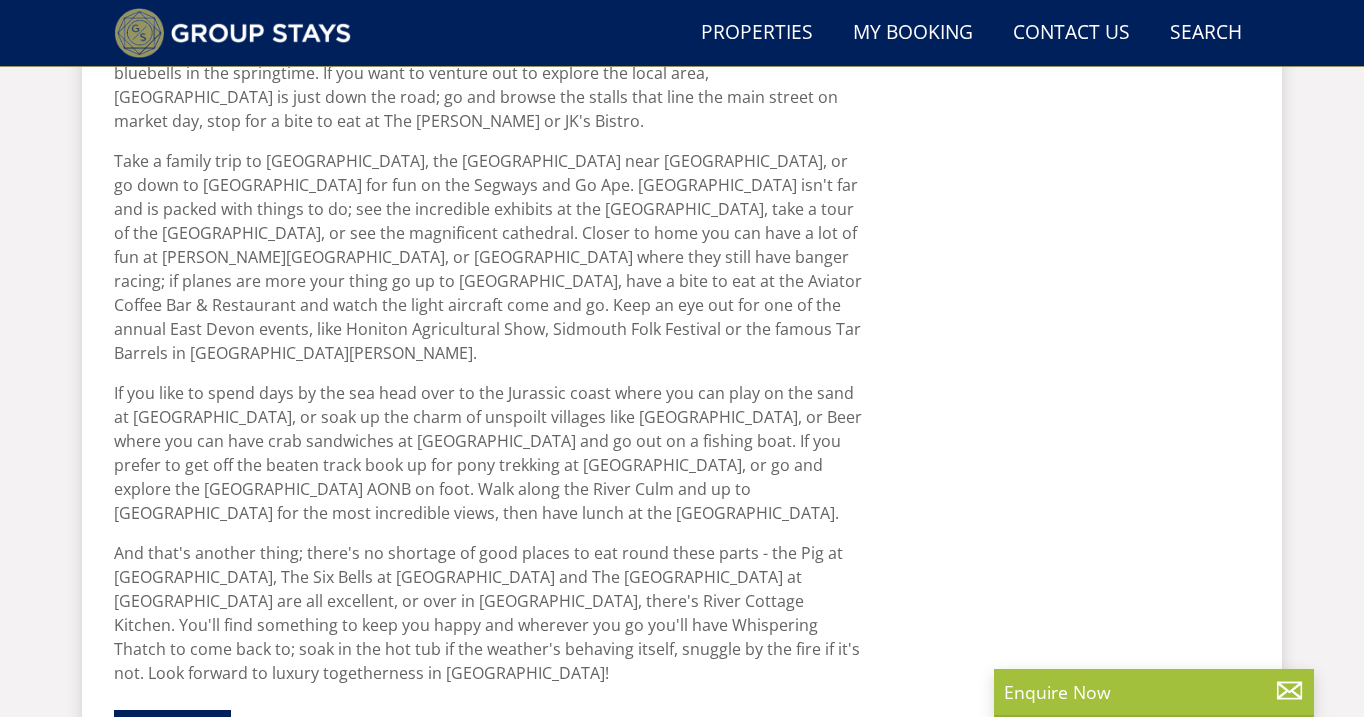 scroll, scrollTop: 2000, scrollLeft: 0, axis: vertical 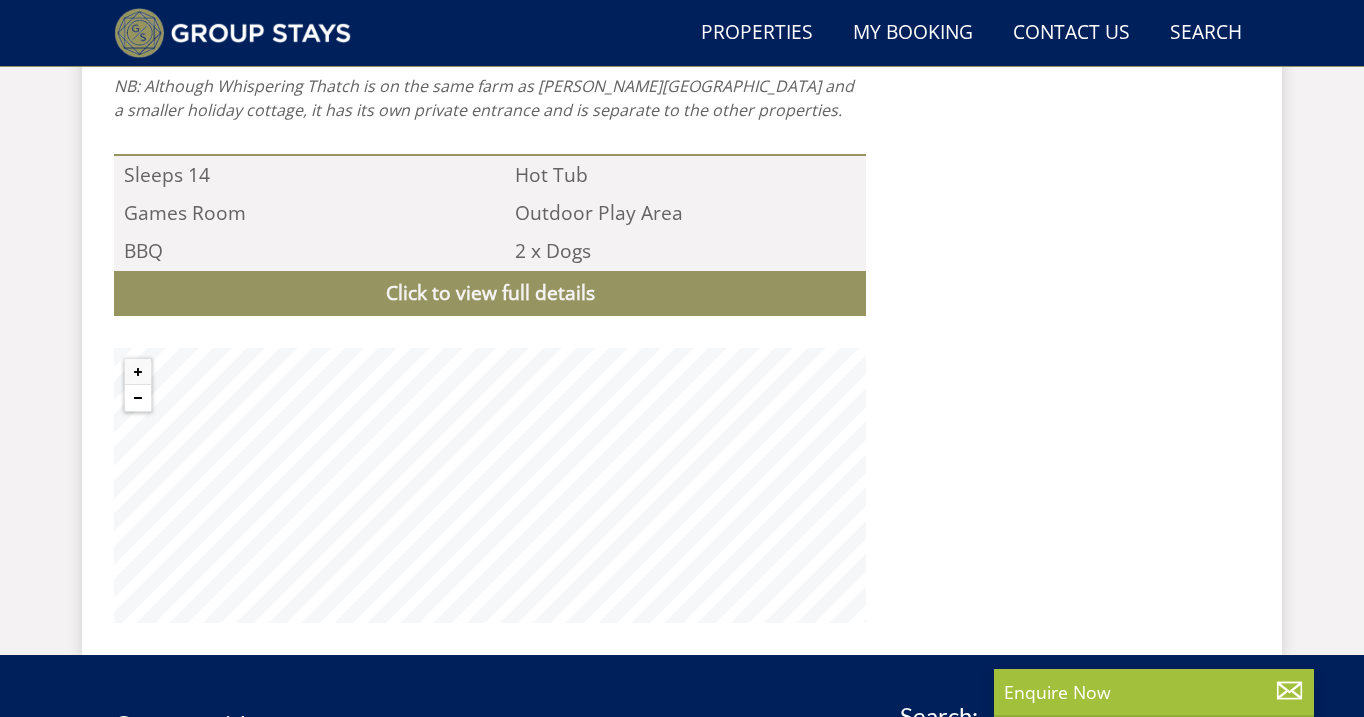 click at bounding box center [138, 398] 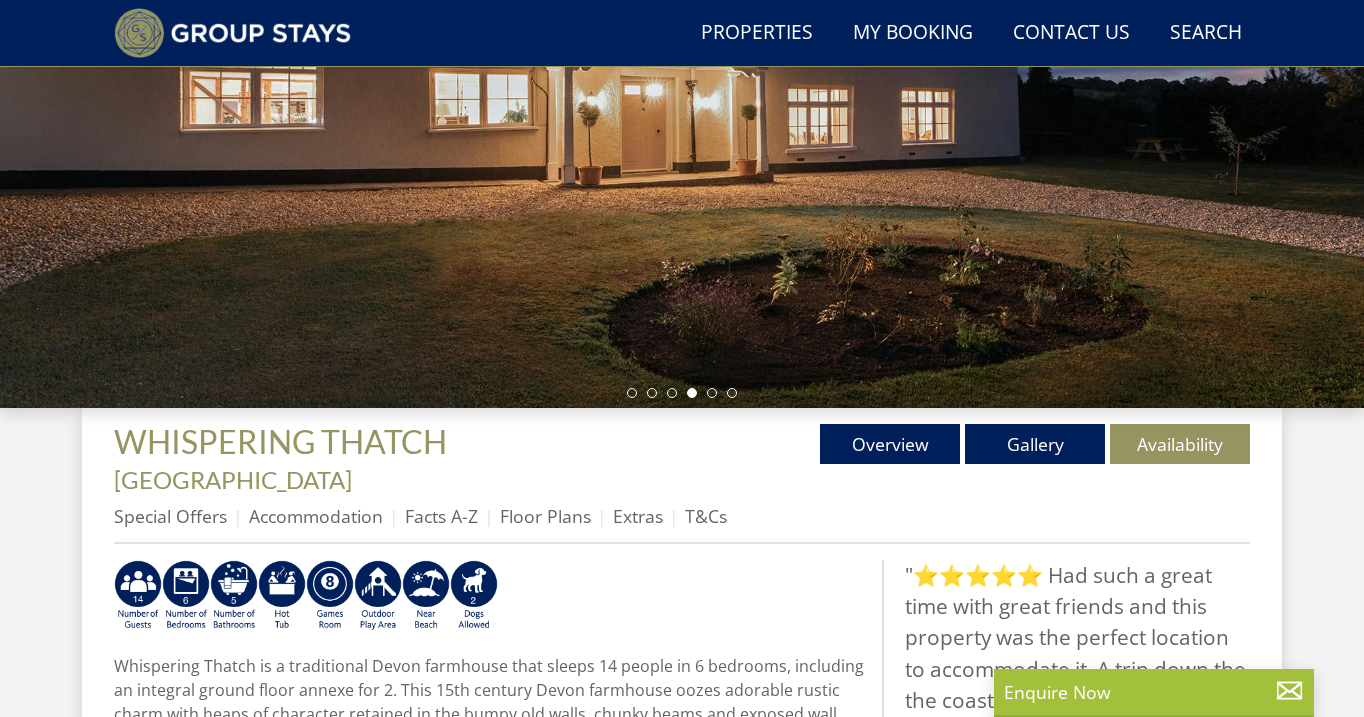 scroll, scrollTop: 500, scrollLeft: 0, axis: vertical 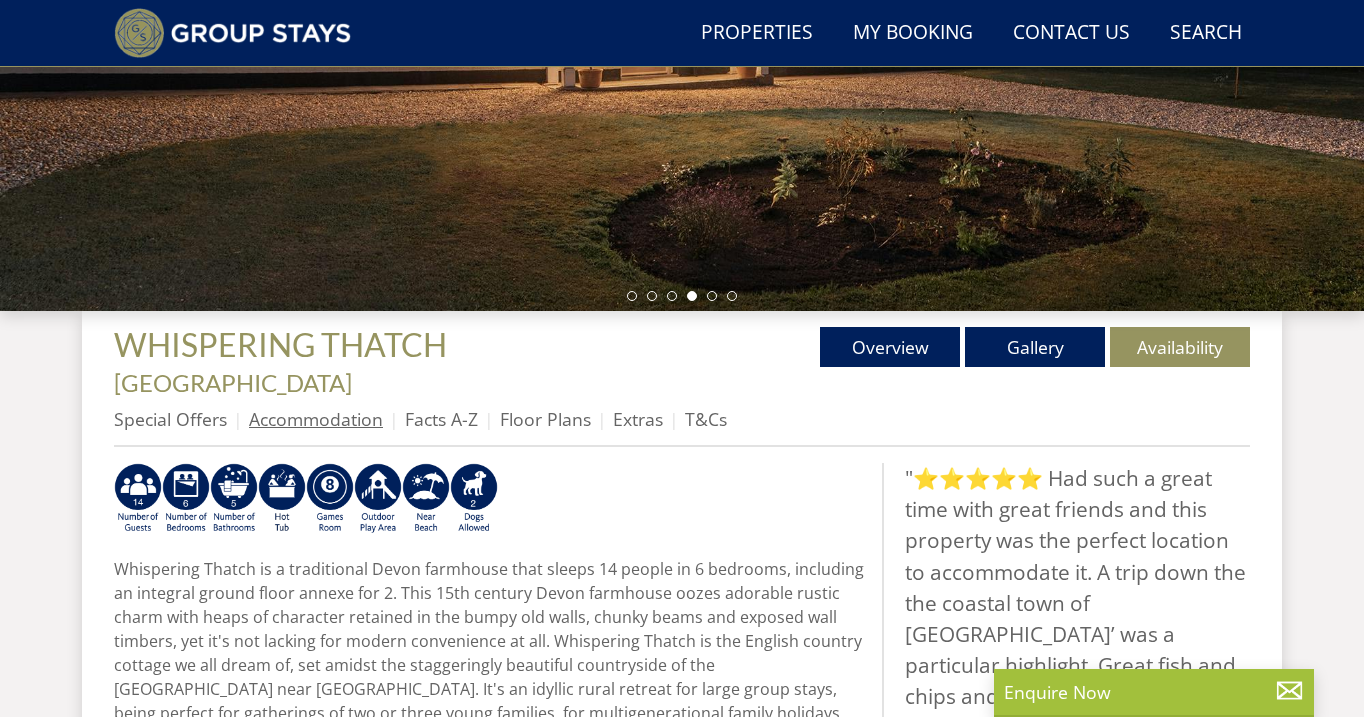 click on "Accommodation" at bounding box center [316, 419] 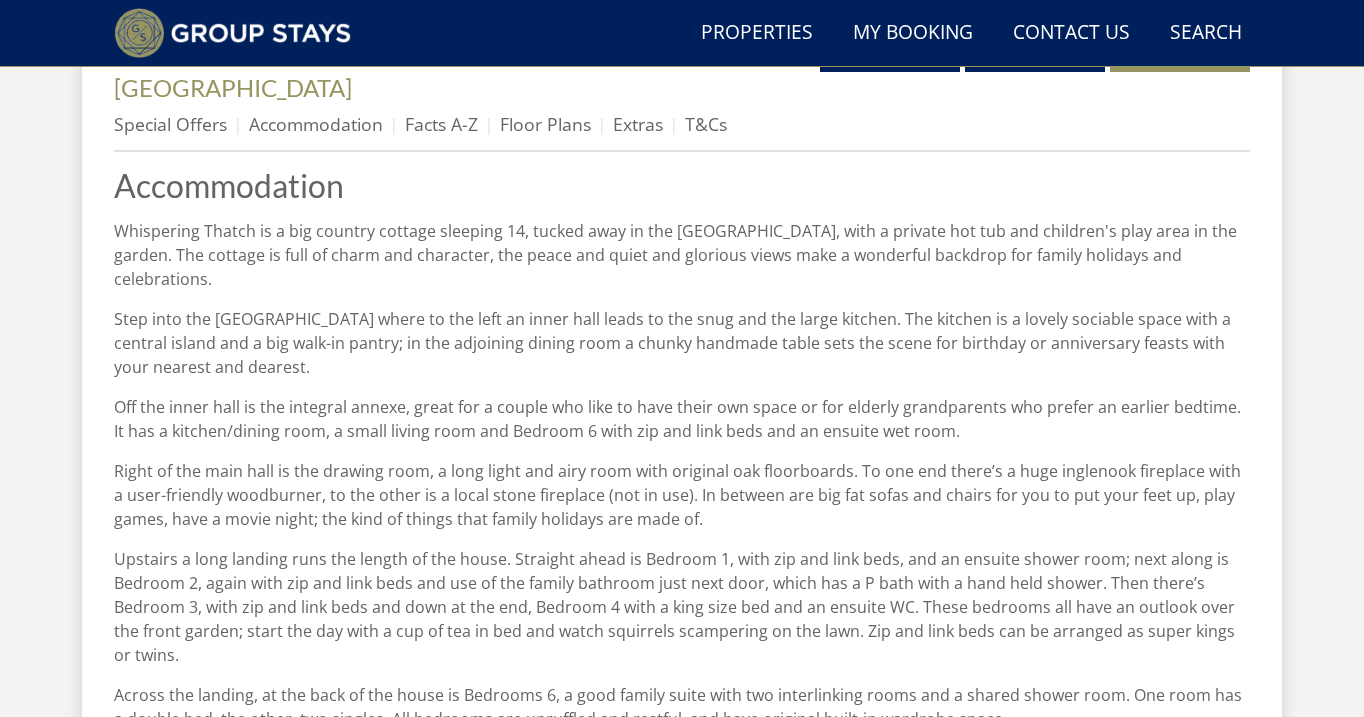 scroll, scrollTop: 800, scrollLeft: 0, axis: vertical 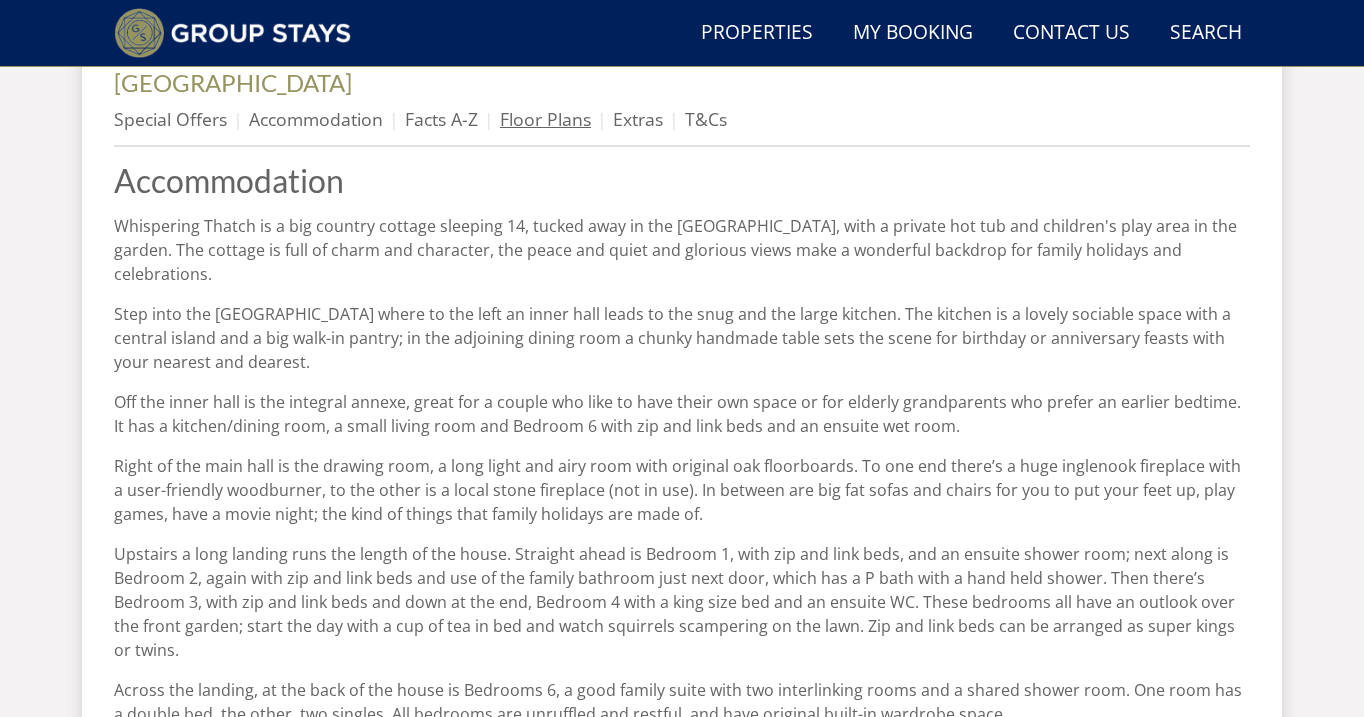 click on "Floor Plans" at bounding box center (545, 119) 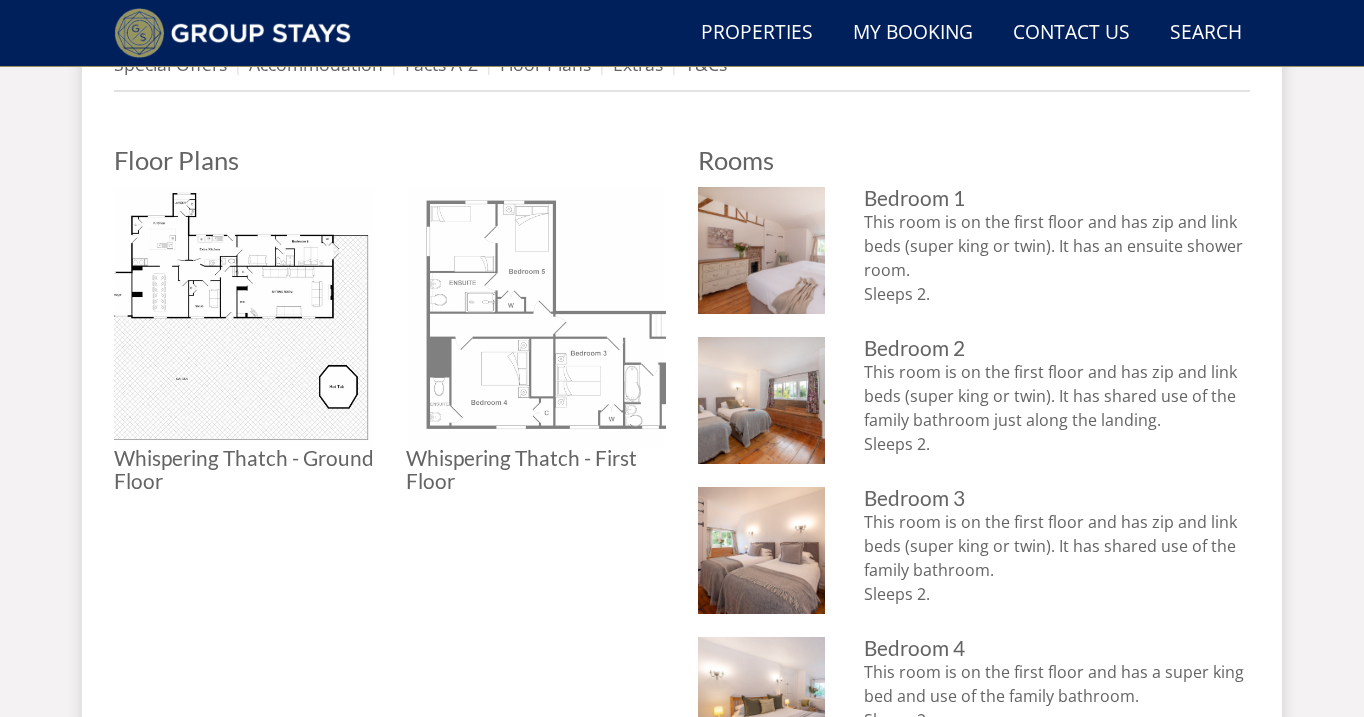 scroll, scrollTop: 900, scrollLeft: 0, axis: vertical 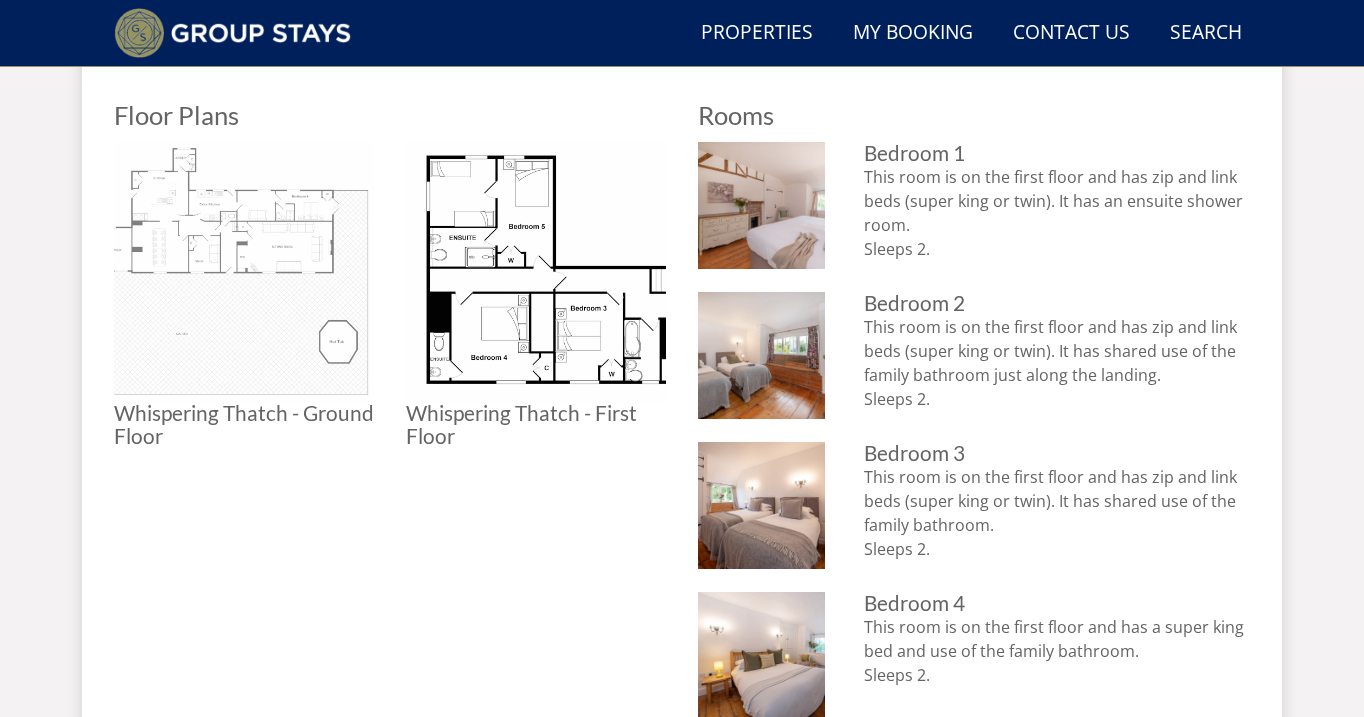 click at bounding box center [244, 272] 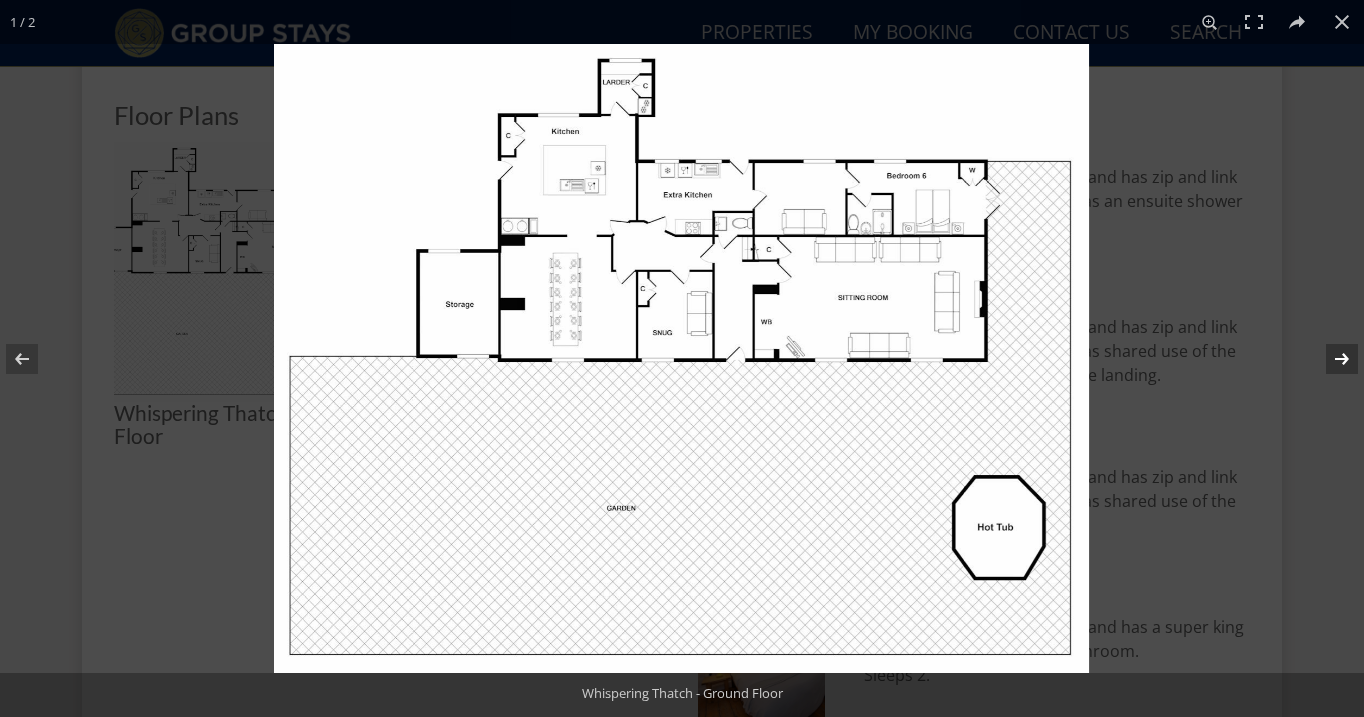 click at bounding box center (1329, 359) 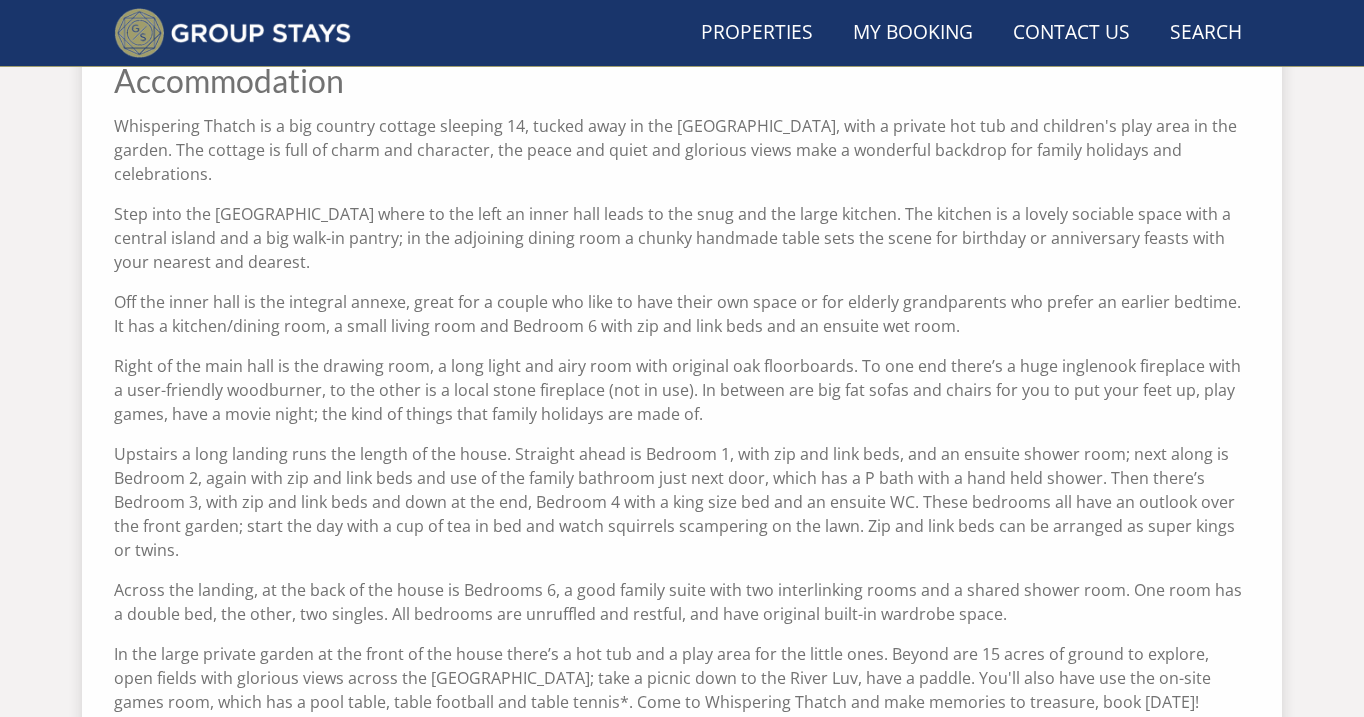 scroll, scrollTop: 800, scrollLeft: 0, axis: vertical 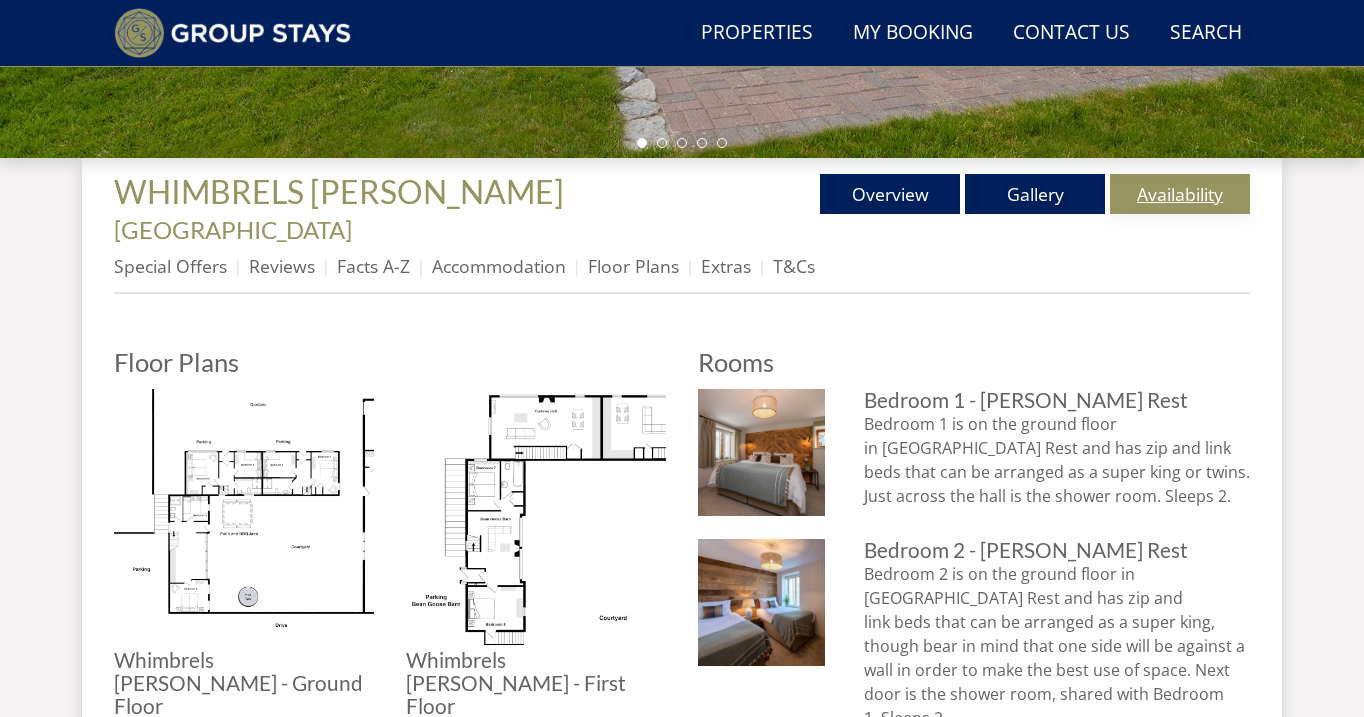 click on "Availability" at bounding box center (1180, 194) 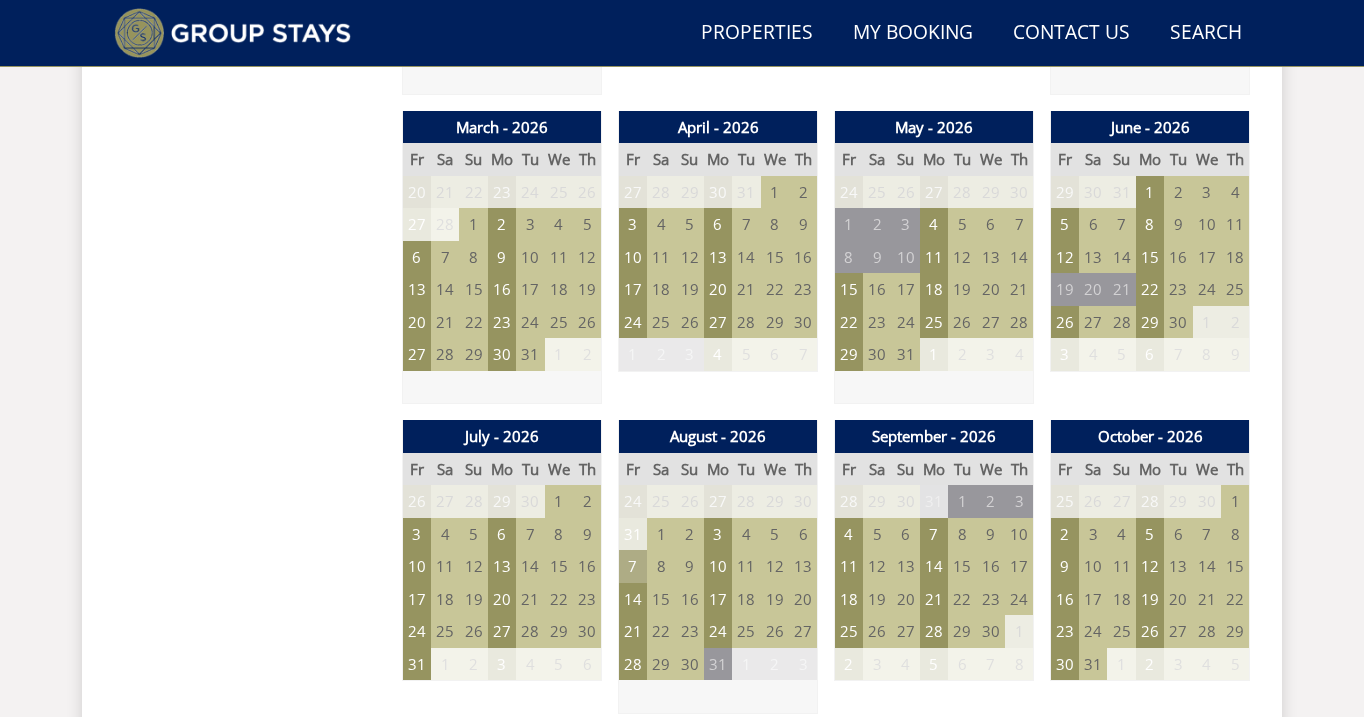 scroll, scrollTop: 1600, scrollLeft: 0, axis: vertical 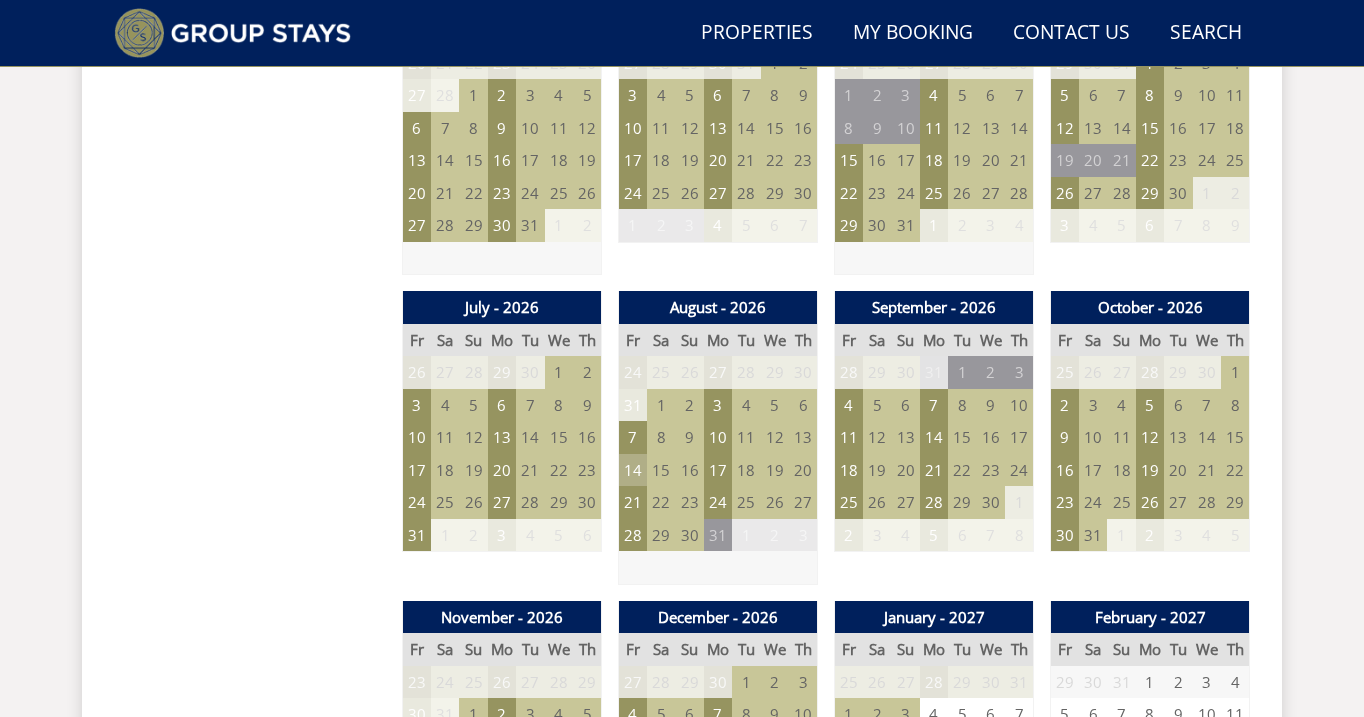 click on "14" at bounding box center [633, 470] 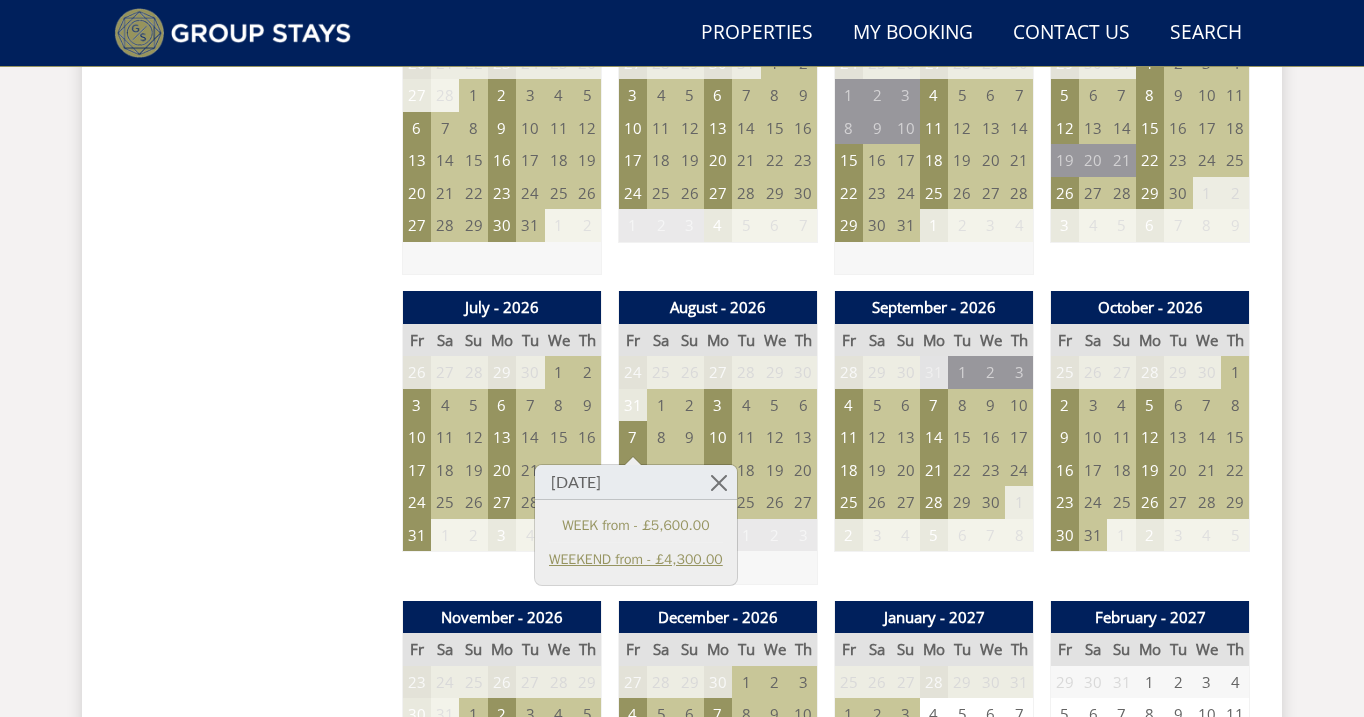 click on "WEEKEND from  - £4,300.00" at bounding box center (636, 559) 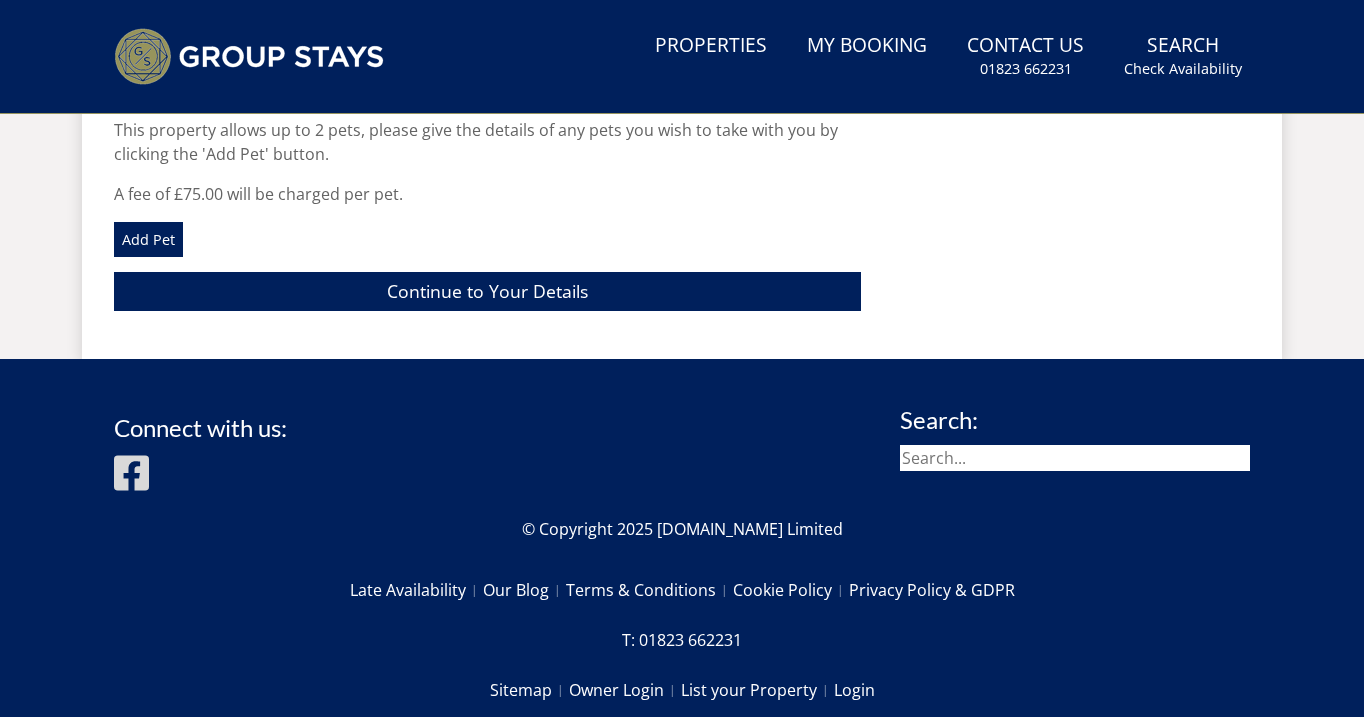 scroll, scrollTop: 0, scrollLeft: 0, axis: both 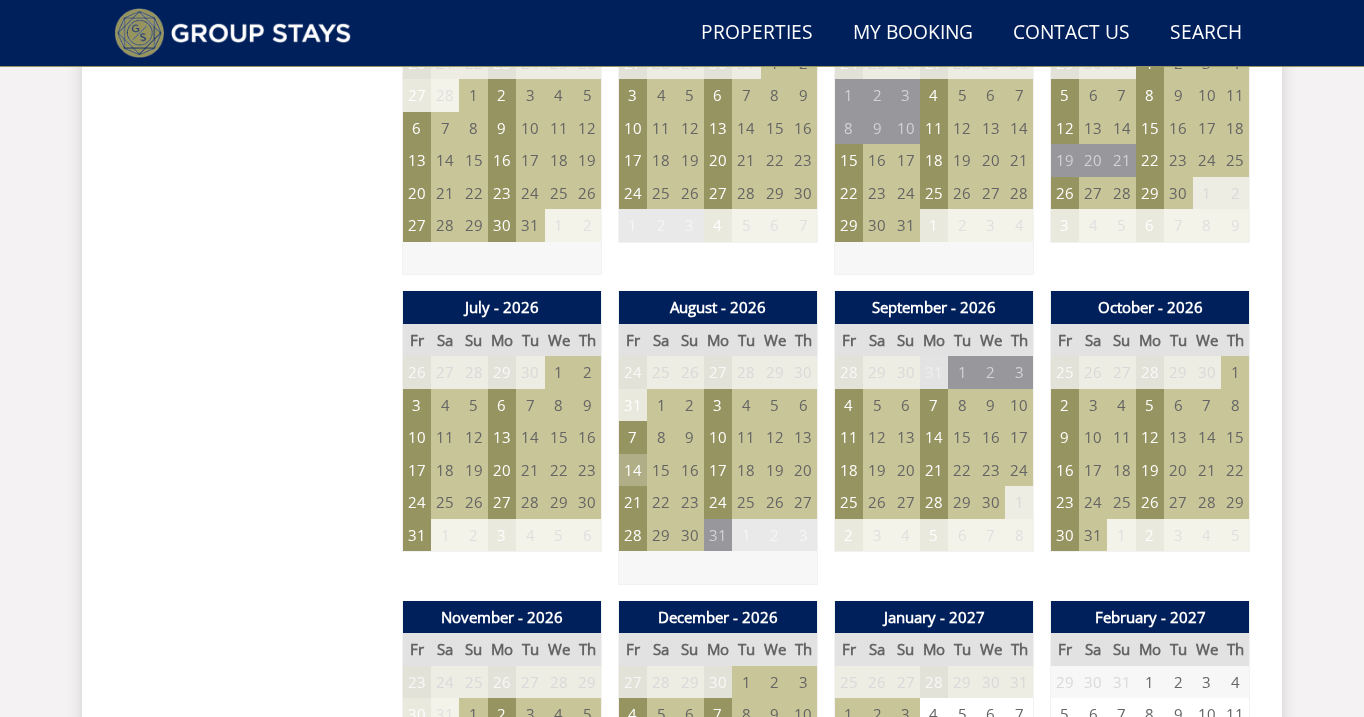 click on "14" at bounding box center [633, 470] 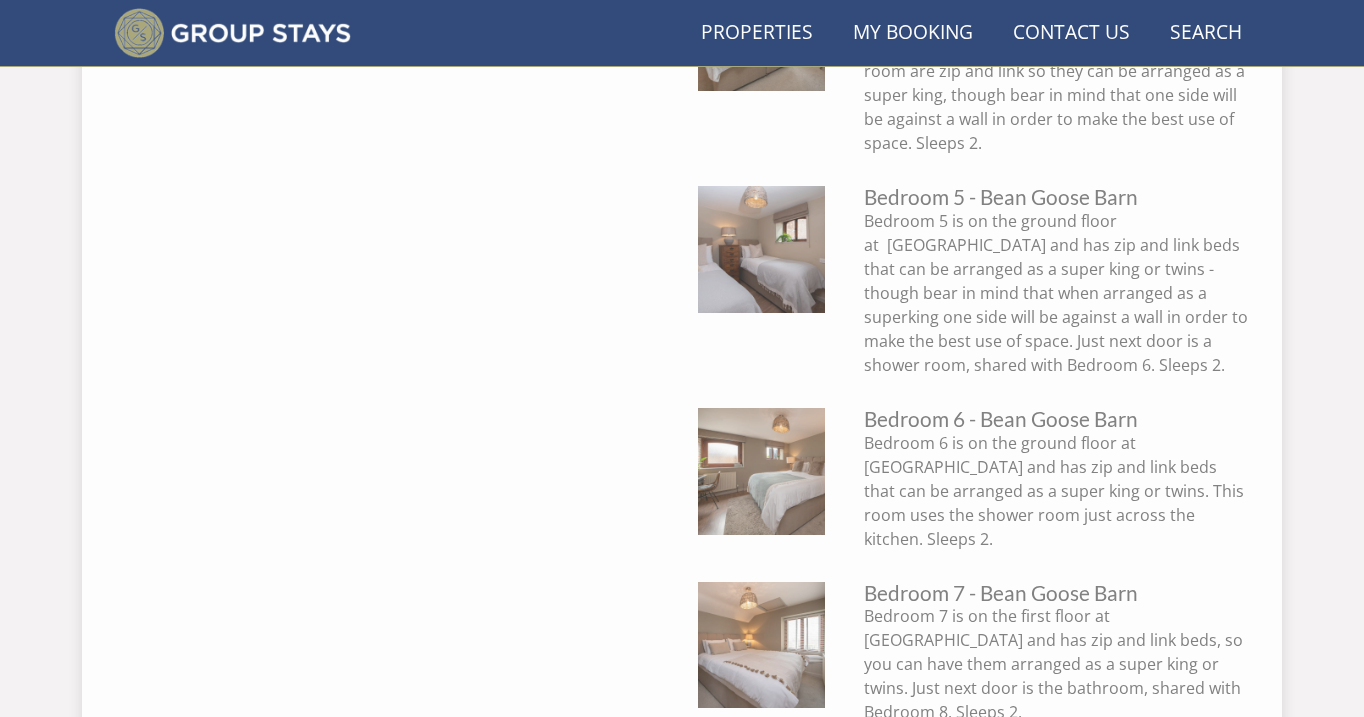scroll, scrollTop: 653, scrollLeft: 0, axis: vertical 